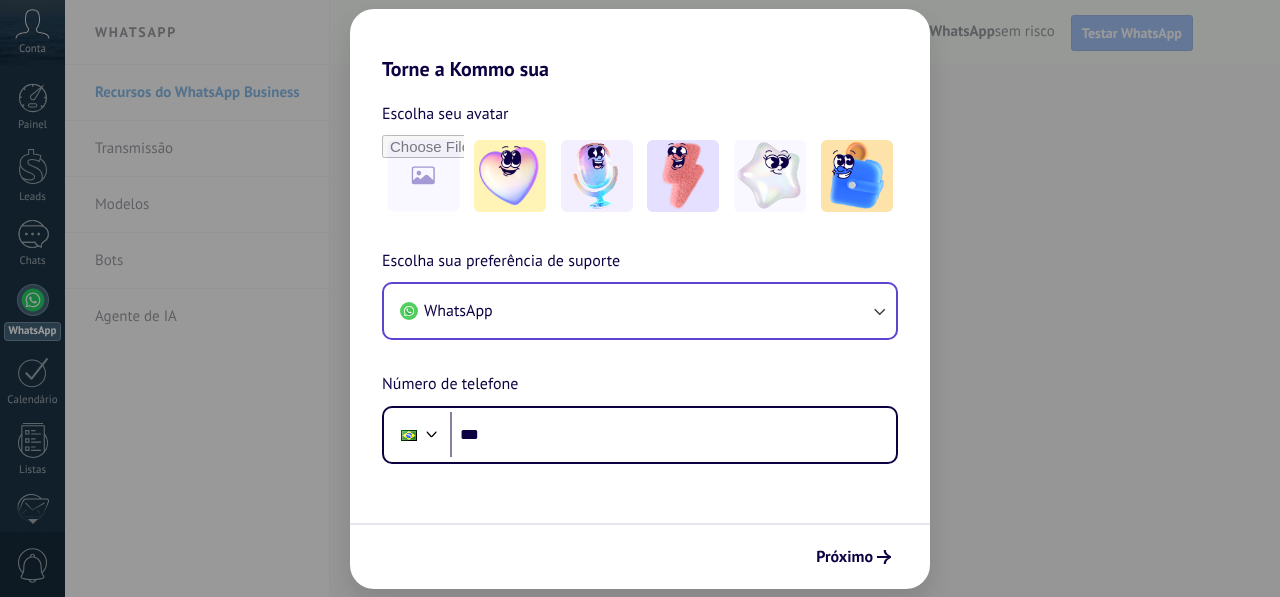 scroll, scrollTop: 0, scrollLeft: 0, axis: both 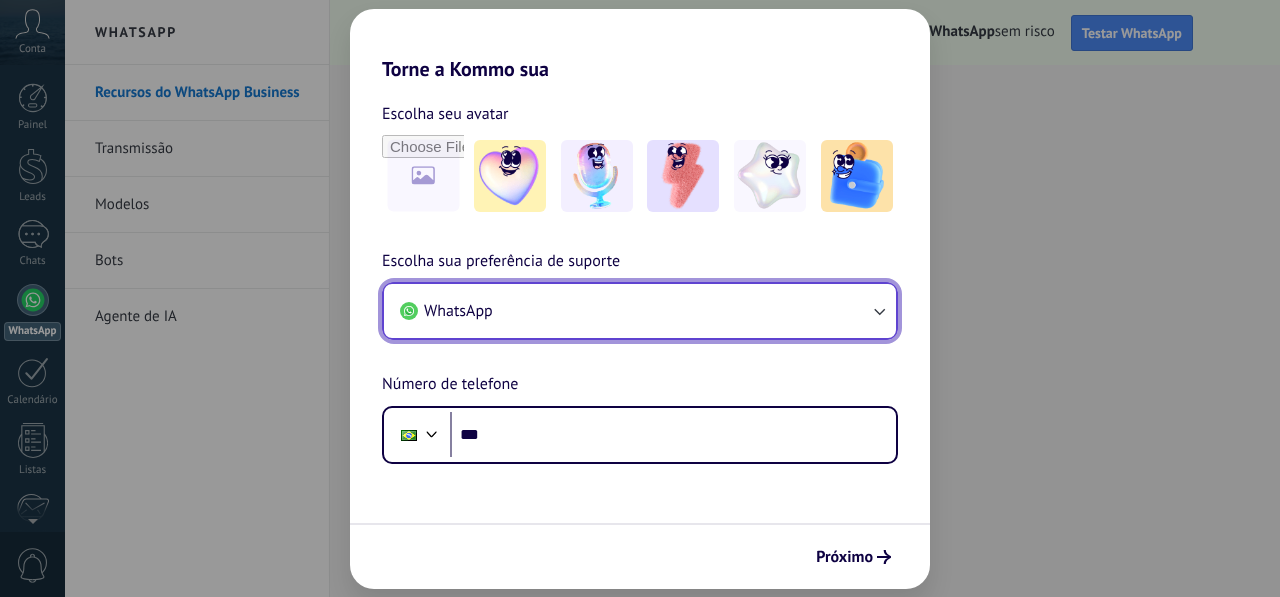 click on "WhatsApp" at bounding box center (640, 311) 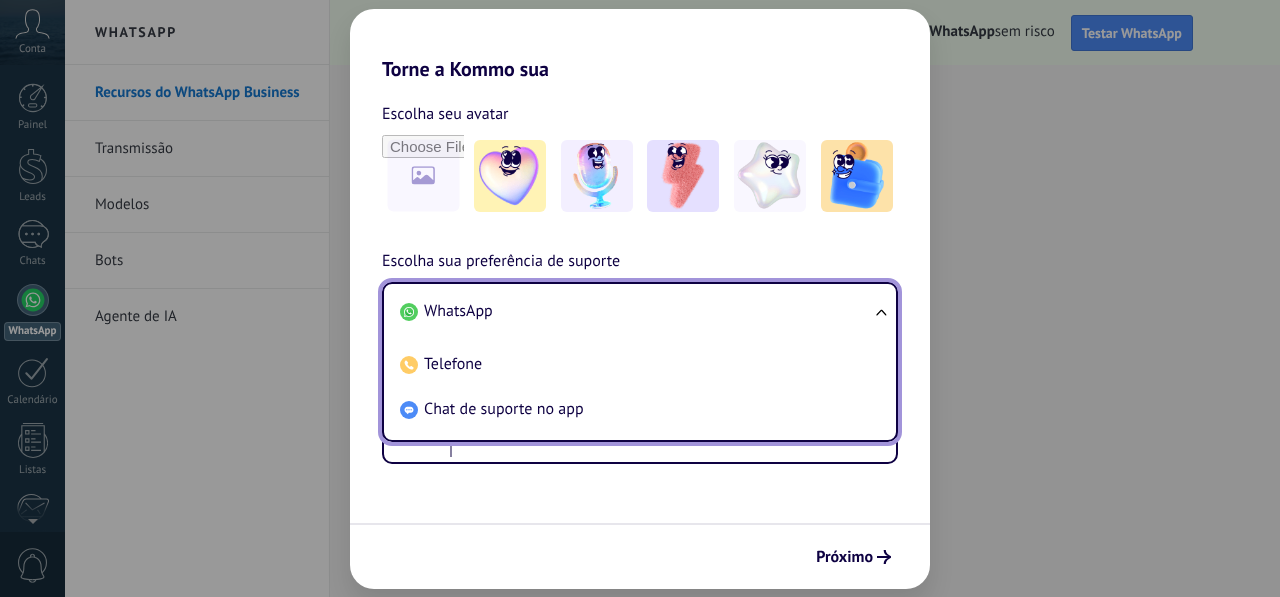scroll, scrollTop: 0, scrollLeft: 0, axis: both 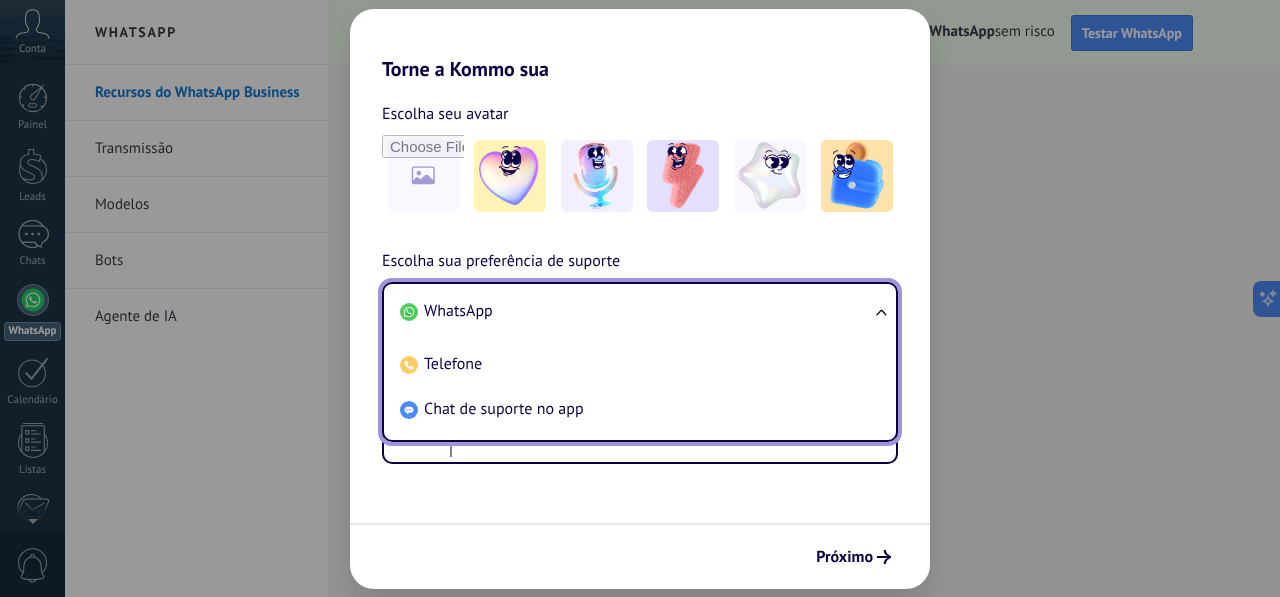 click on "WhatsApp" at bounding box center (636, 311) 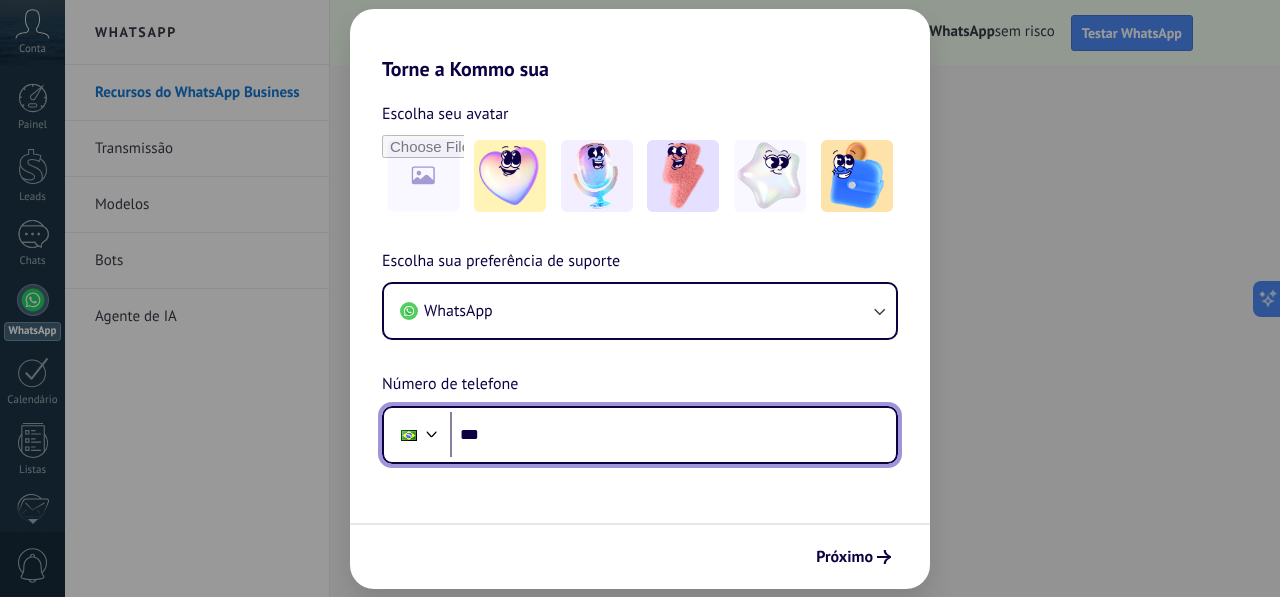 click on "***" at bounding box center [673, 435] 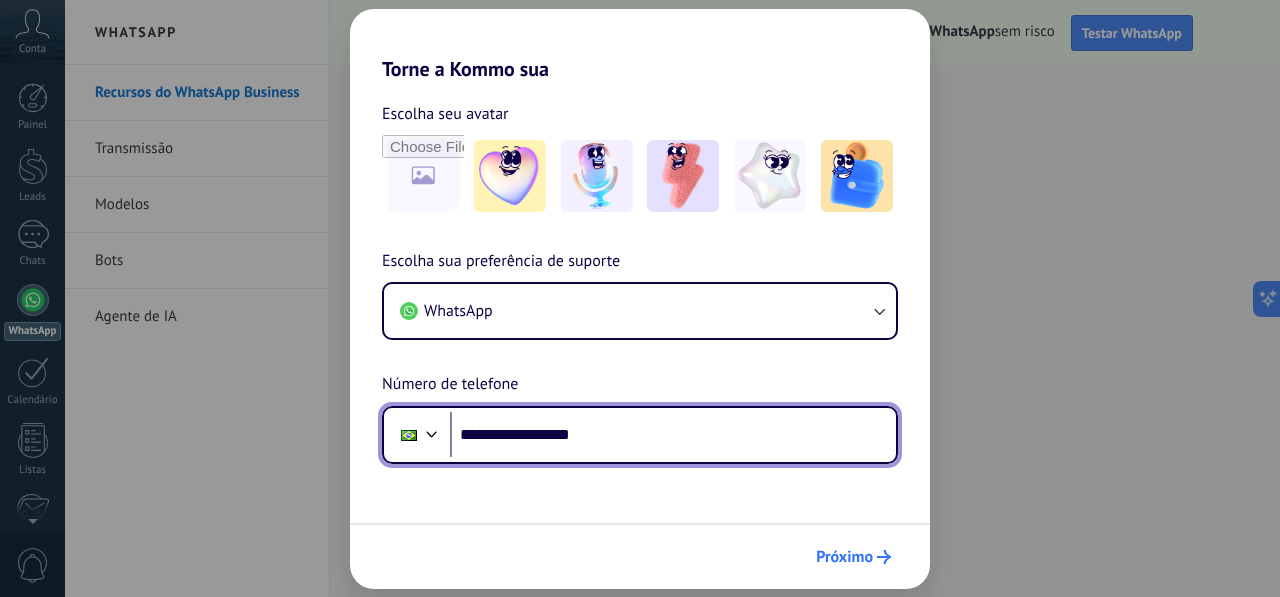 type on "**********" 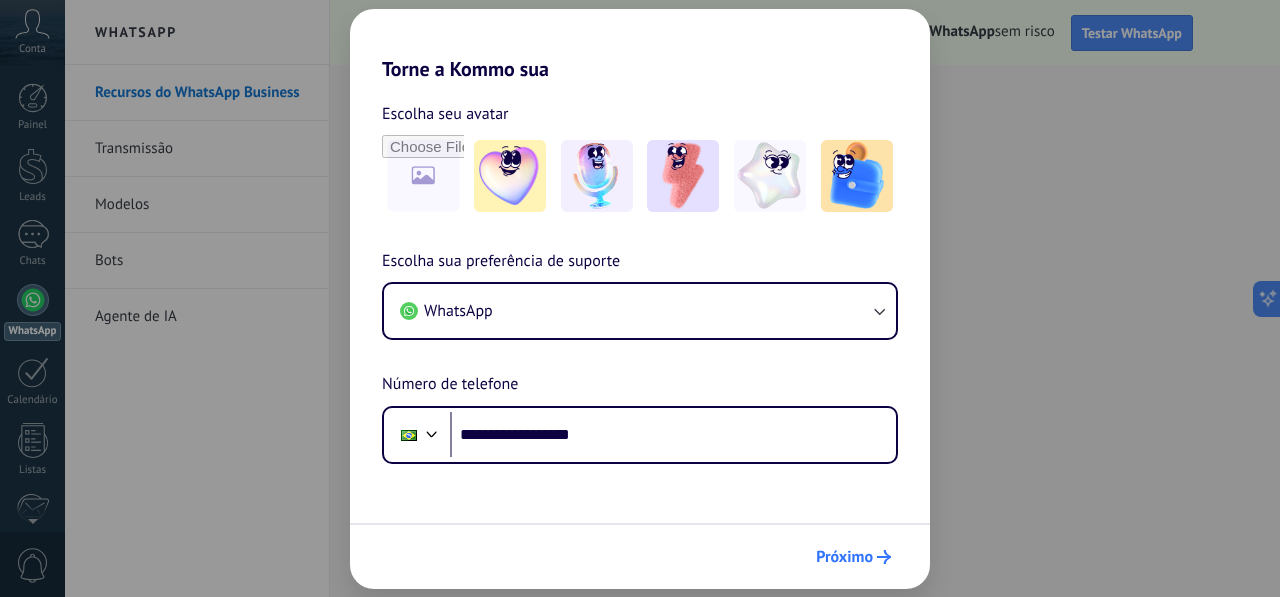 click on "Próximo" at bounding box center [844, 557] 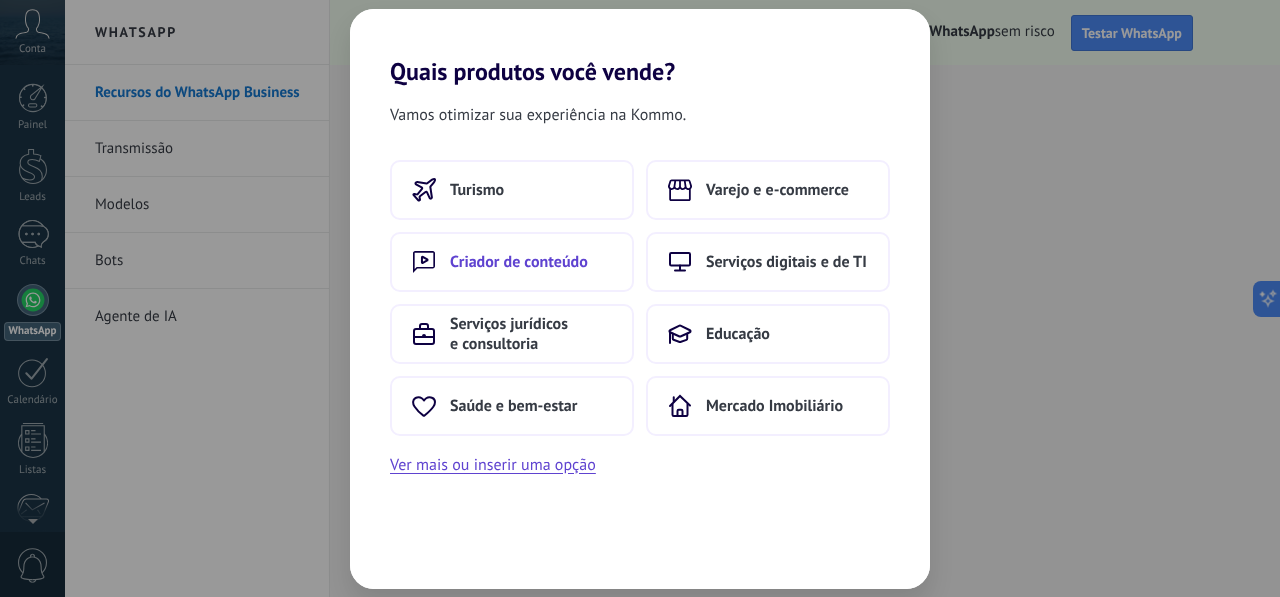 click on "Criador de conteúdo" at bounding box center [519, 262] 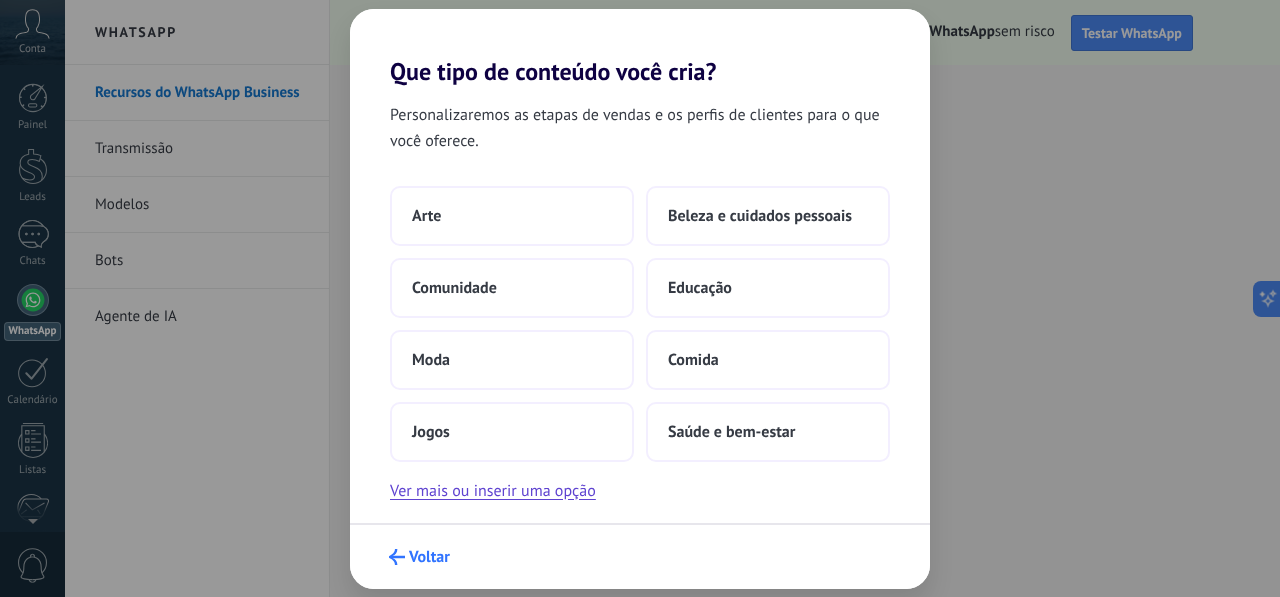 click on "Voltar" at bounding box center (429, 557) 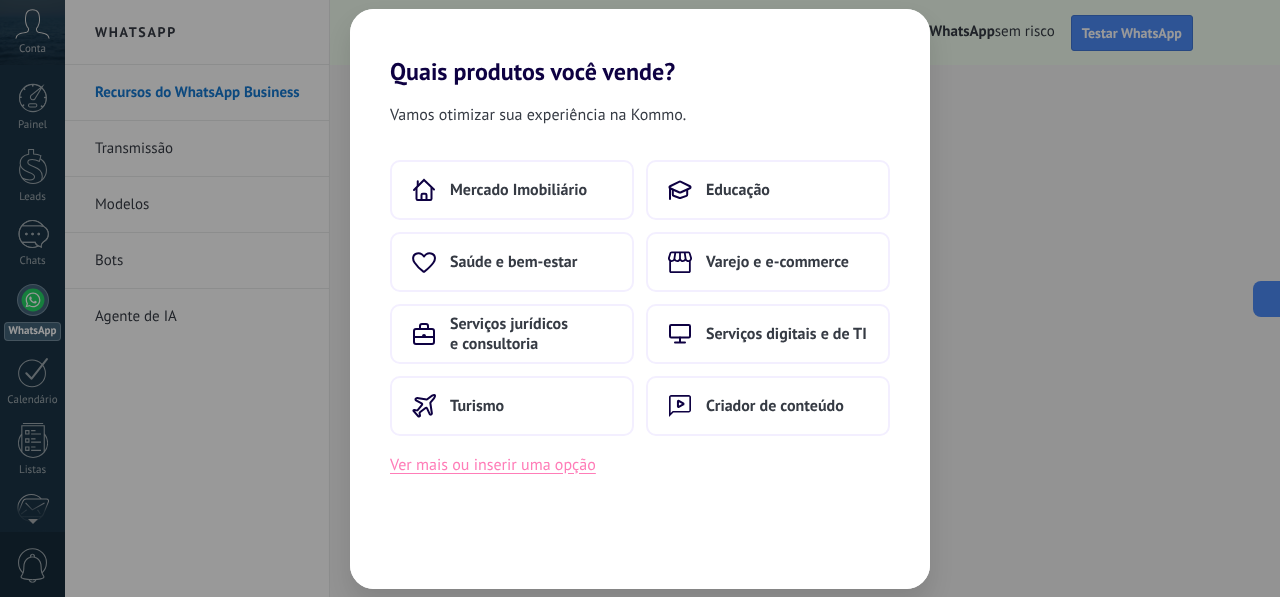 click on "Ver mais ou inserir uma opção" at bounding box center [493, 465] 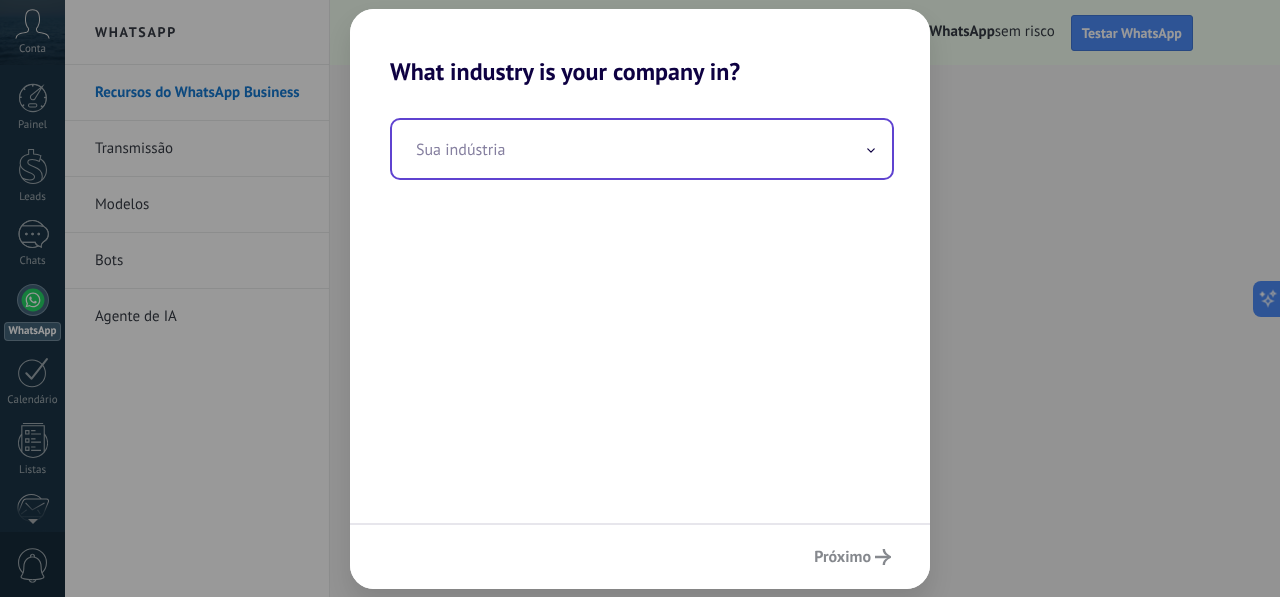 click at bounding box center (642, 149) 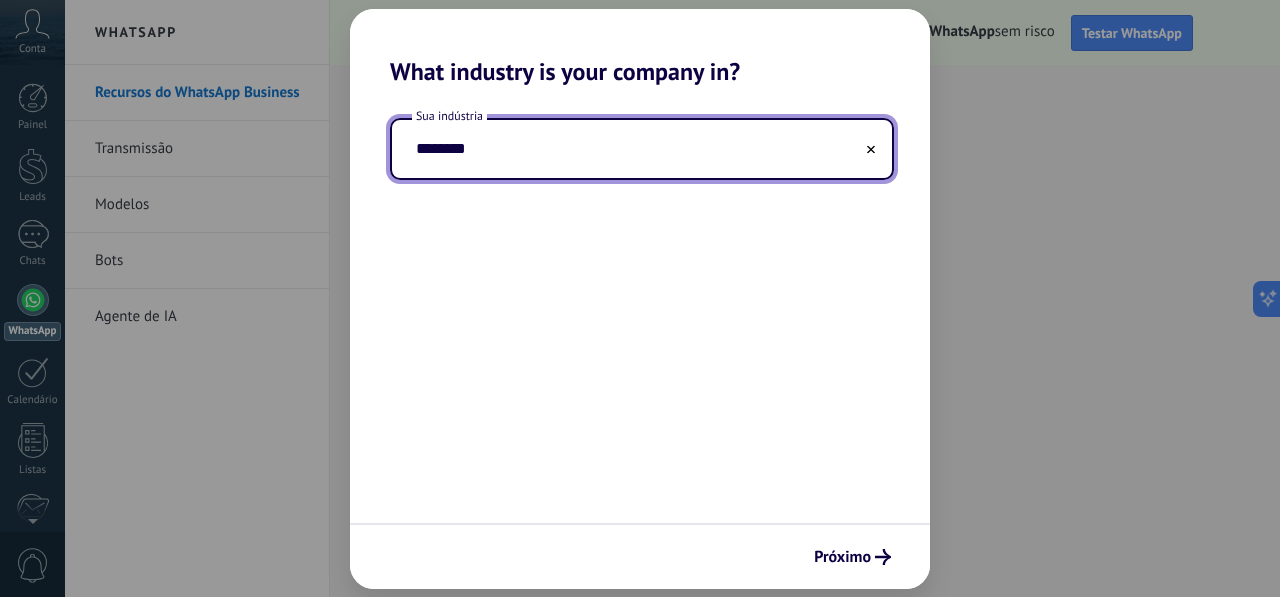 click on "*******" at bounding box center (642, 149) 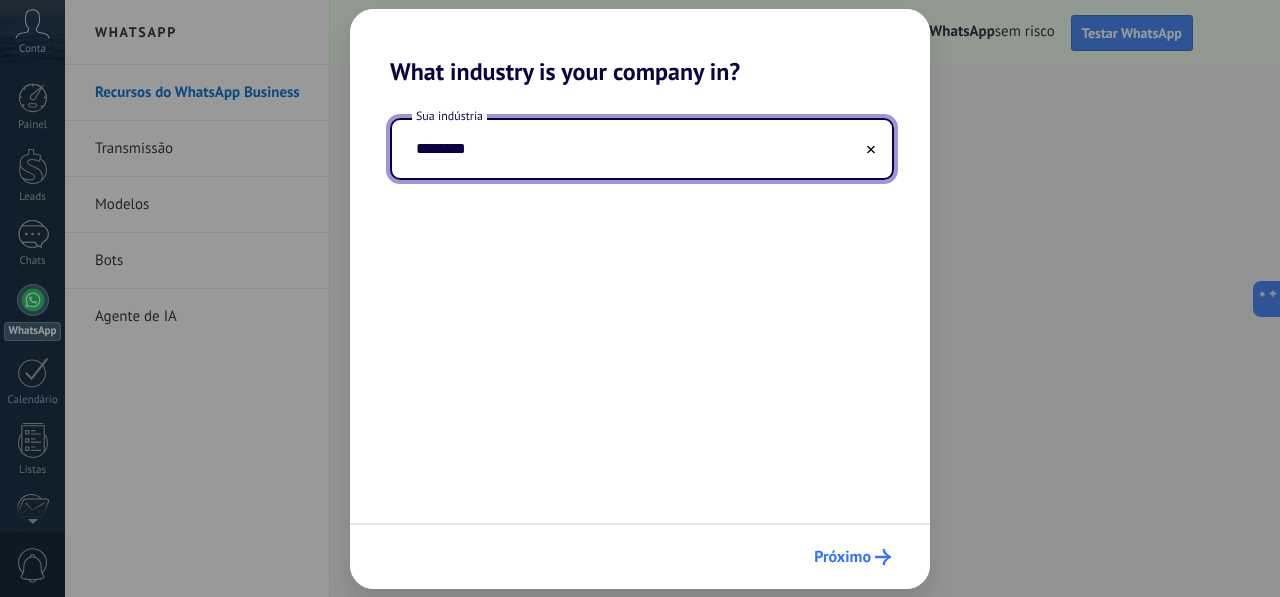 type on "*******" 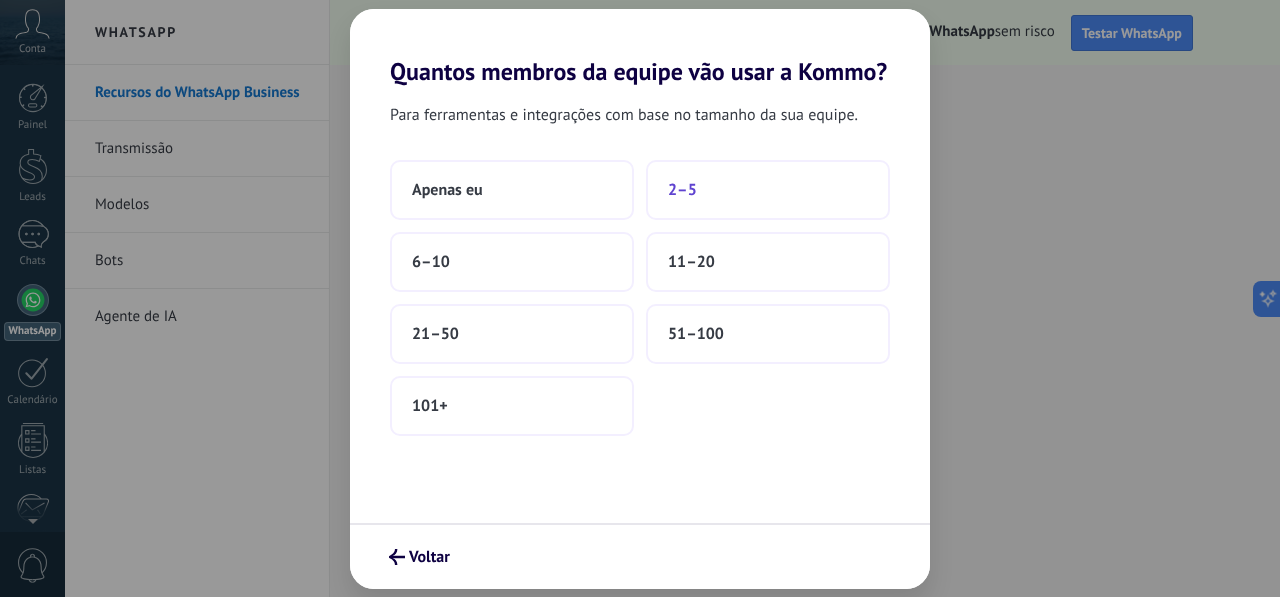 click on "2–5" at bounding box center (768, 190) 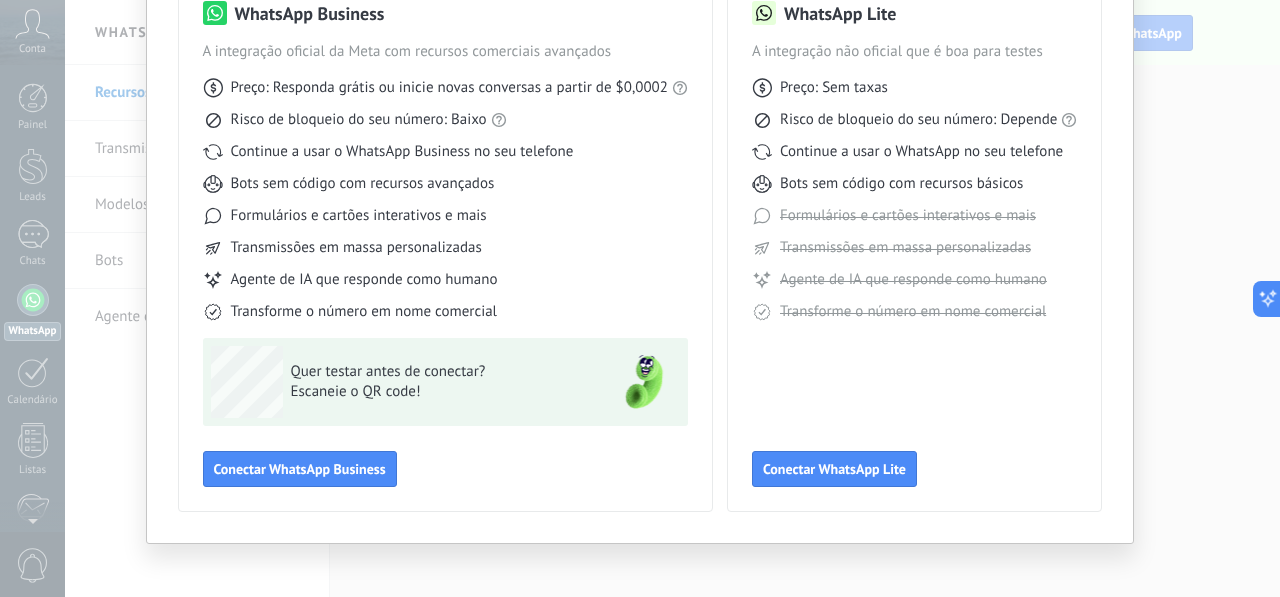 scroll, scrollTop: 180, scrollLeft: 0, axis: vertical 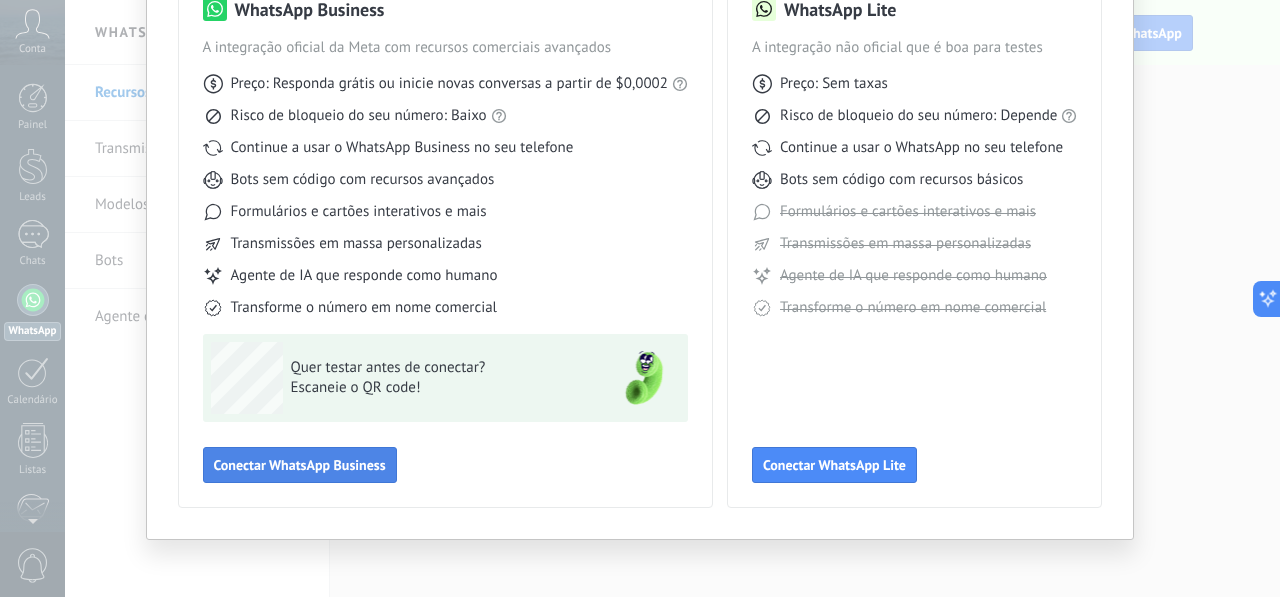 click on "Conectar WhatsApp Business" at bounding box center [300, 465] 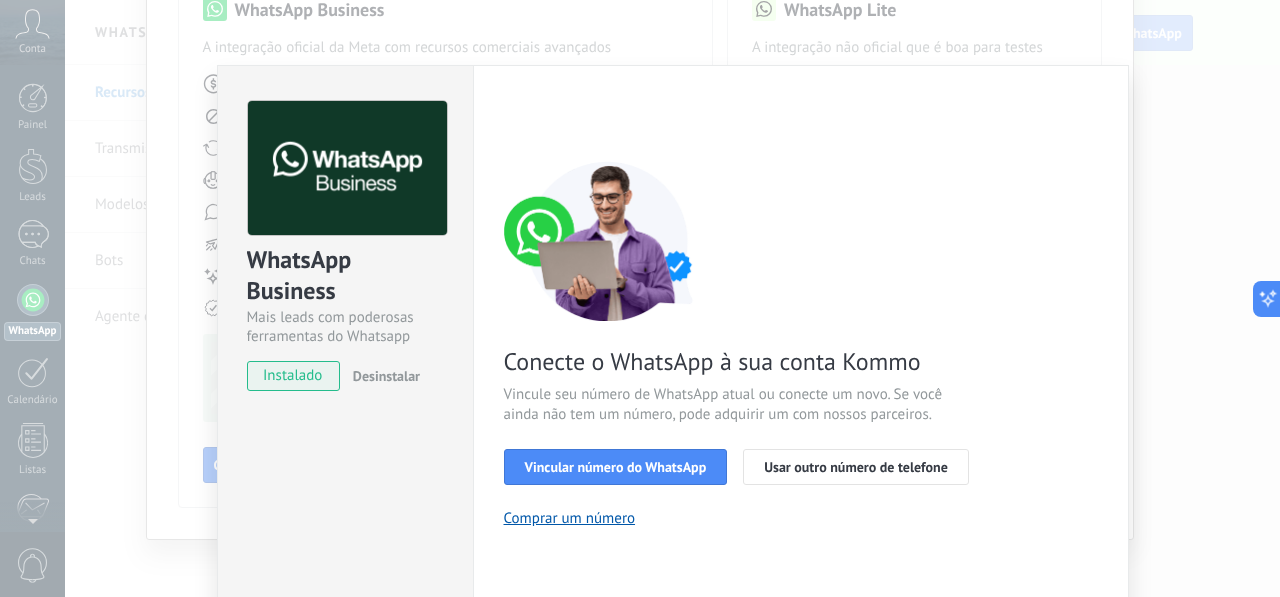 click on "WhatsApp Business Mais leads com poderosas ferramentas do Whatsapp instalado Desinstalar Quer testar a integração antes?   Escaneie o QR code   e veja como funciona. Configurações Autorização This tab logs the users who have granted integration access to this account. If you want to to remove a user's ability to send requests to the account on behalf of this integration, you can revoke access. If access is revoked from all users, the integration will stop working. This app is installed, but no one has given it access yet. WhatsApp Cloud API Mais _:  Salvar < Voltar 1 Selecionar aplicativo 2 Conectar Facebook 3 Finalizar configuração Conecte o WhatsApp à sua conta Kommo Vincule seu número de WhatsApp atual ou conecte um novo. Se você ainda não tem um número, pode adquirir um com nossos parceiros. Vincular número do WhatsApp Usar outro número de telefone Comprar um número Precisa de ajuda?" at bounding box center (672, 298) 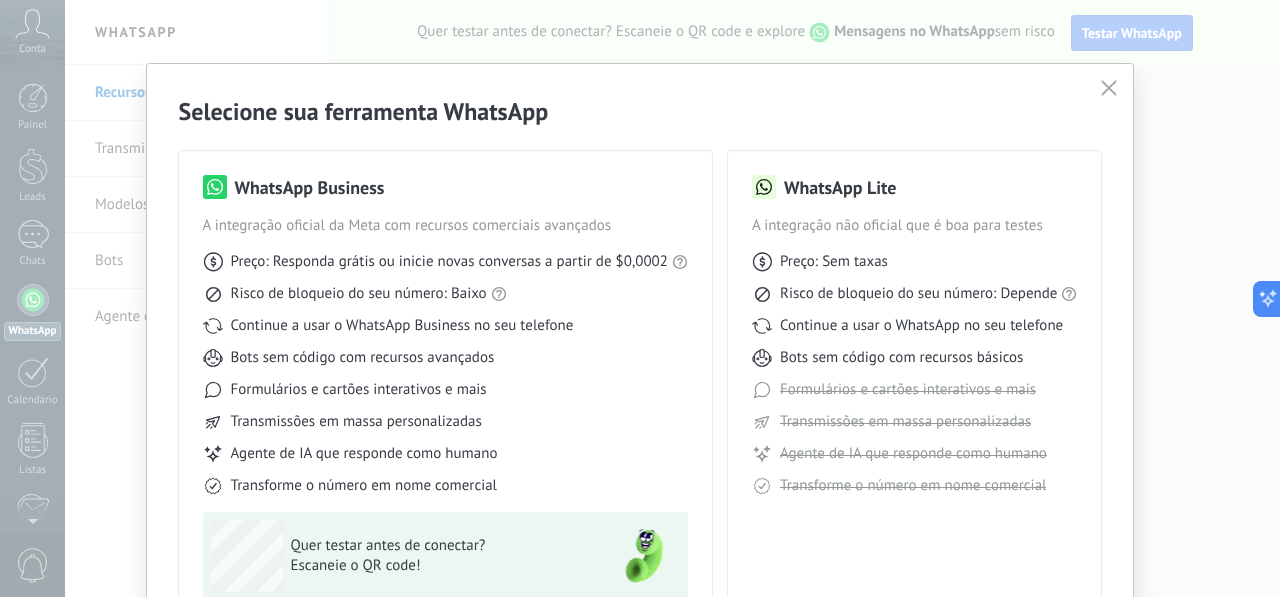 scroll, scrollTop: 0, scrollLeft: 0, axis: both 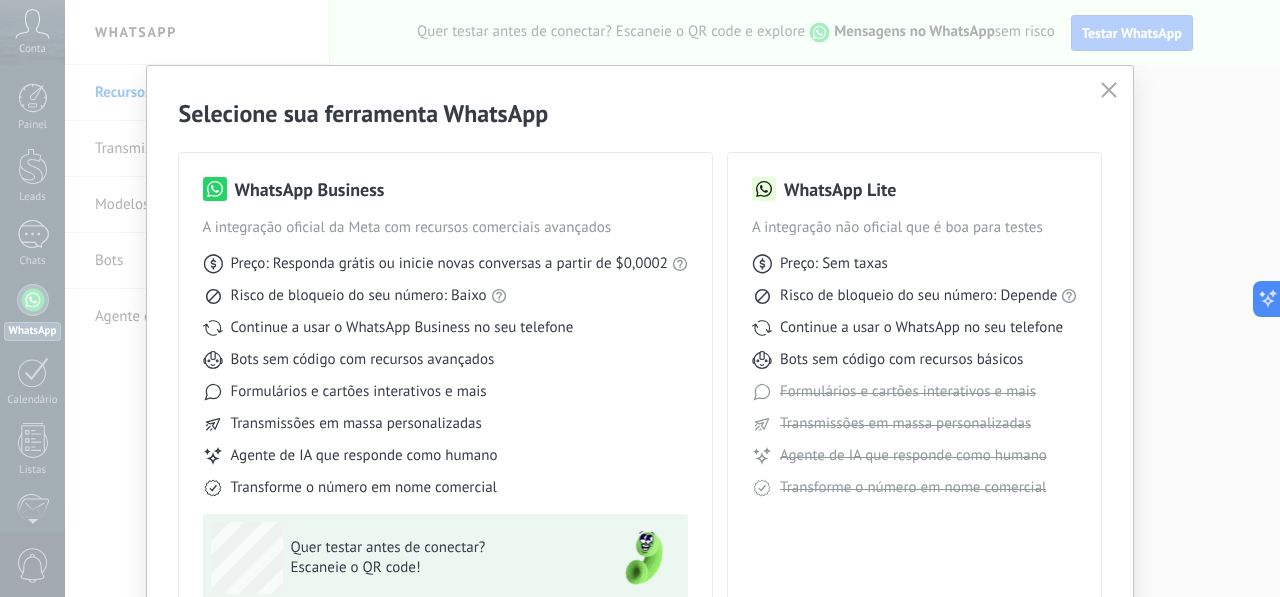 click 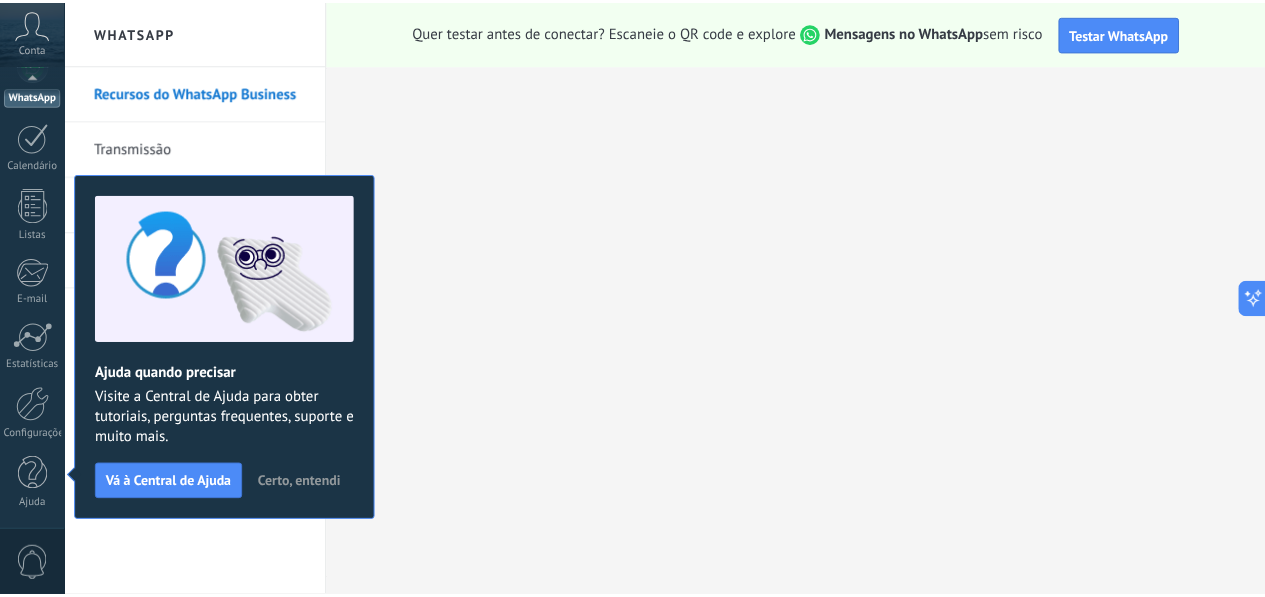 scroll, scrollTop: 0, scrollLeft: 0, axis: both 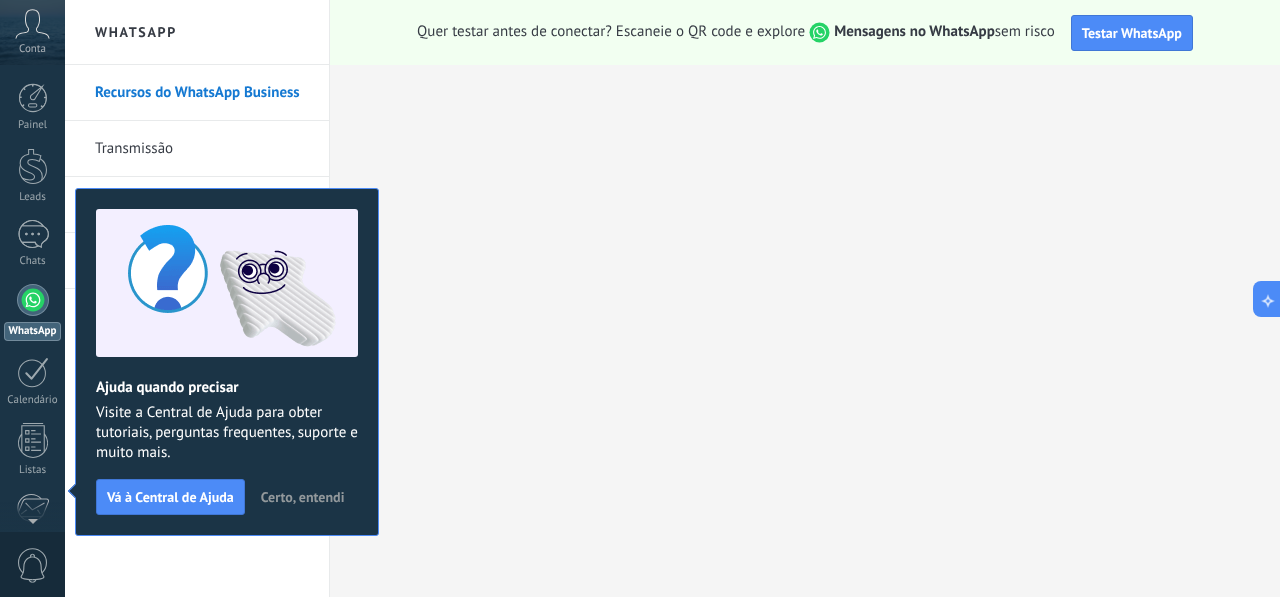 click on "Certo, entendi" at bounding box center (303, 497) 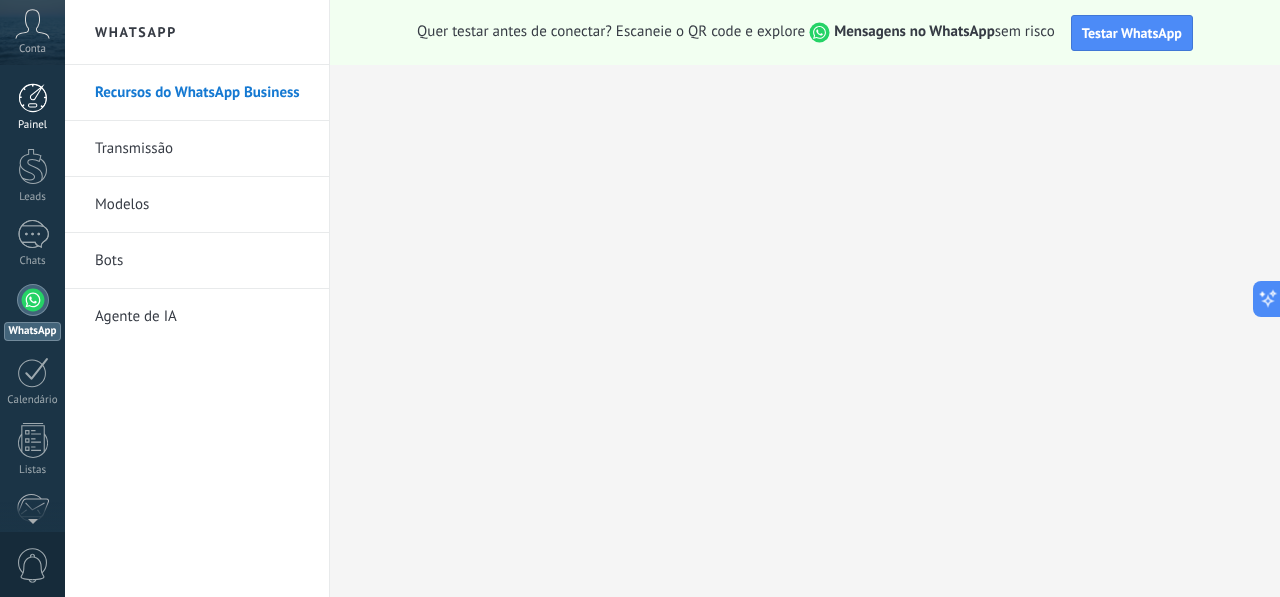 click at bounding box center [33, 98] 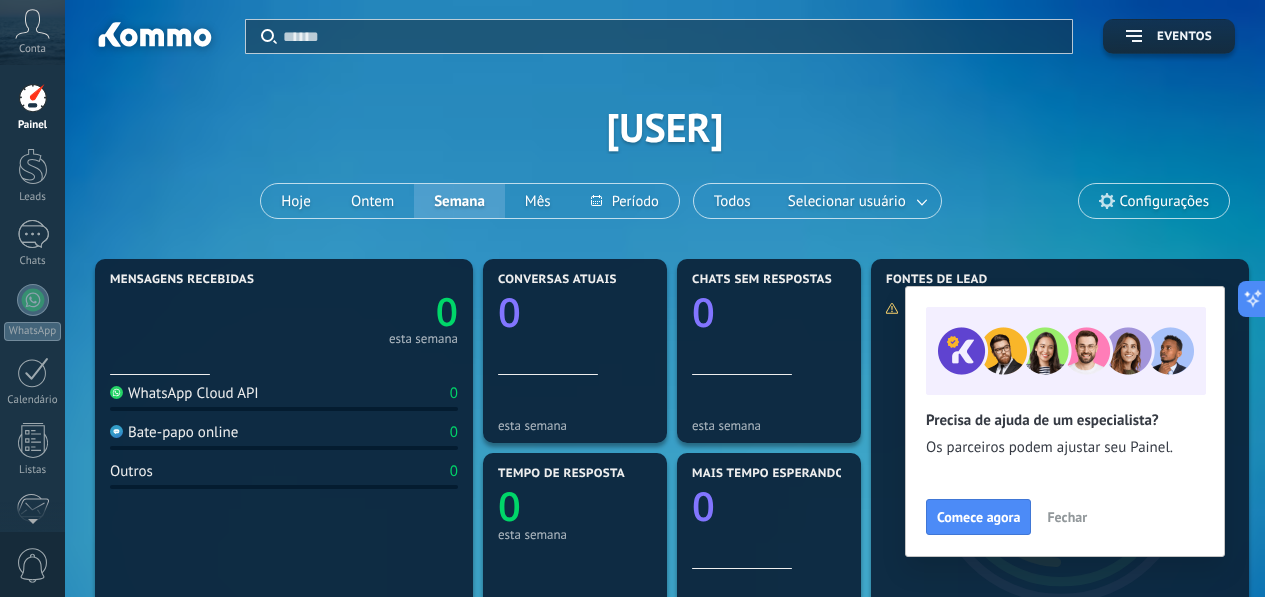 click on "Fechar" at bounding box center (1067, 517) 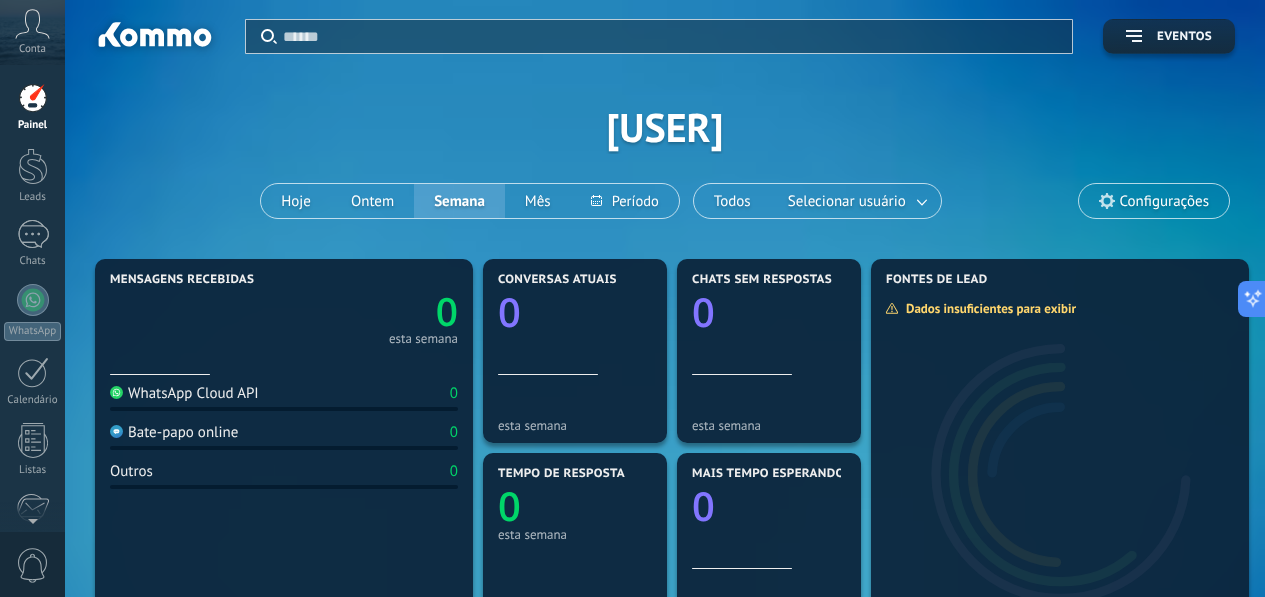 click on "Configurações" at bounding box center (1164, 201) 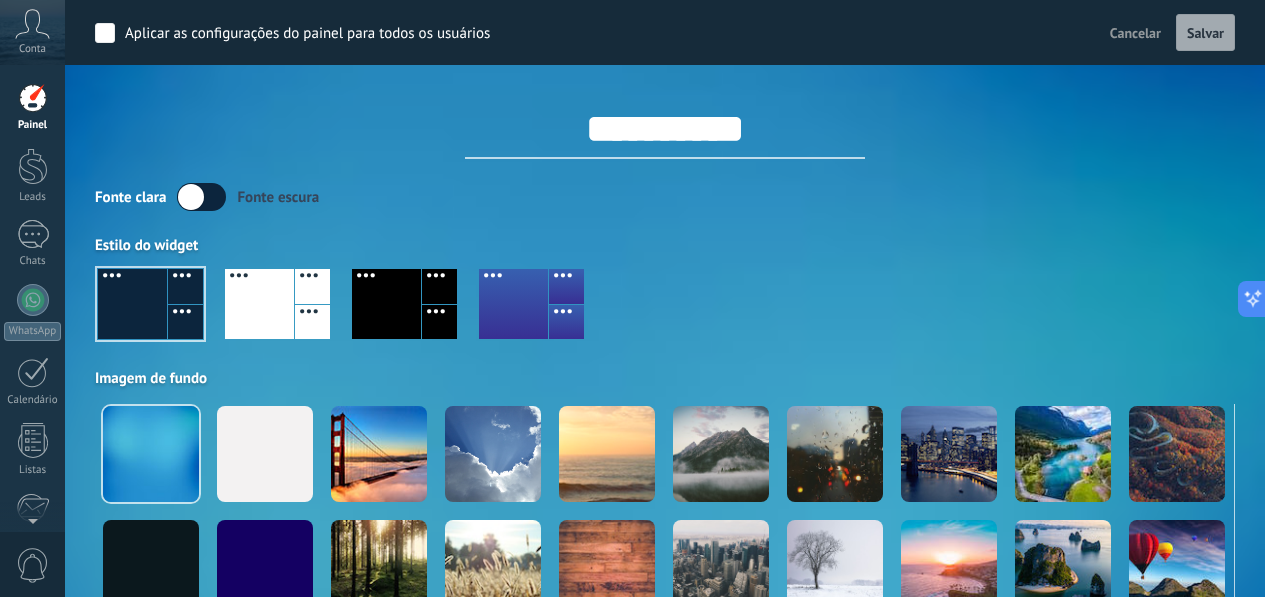 click on "**********" at bounding box center [665, 129] 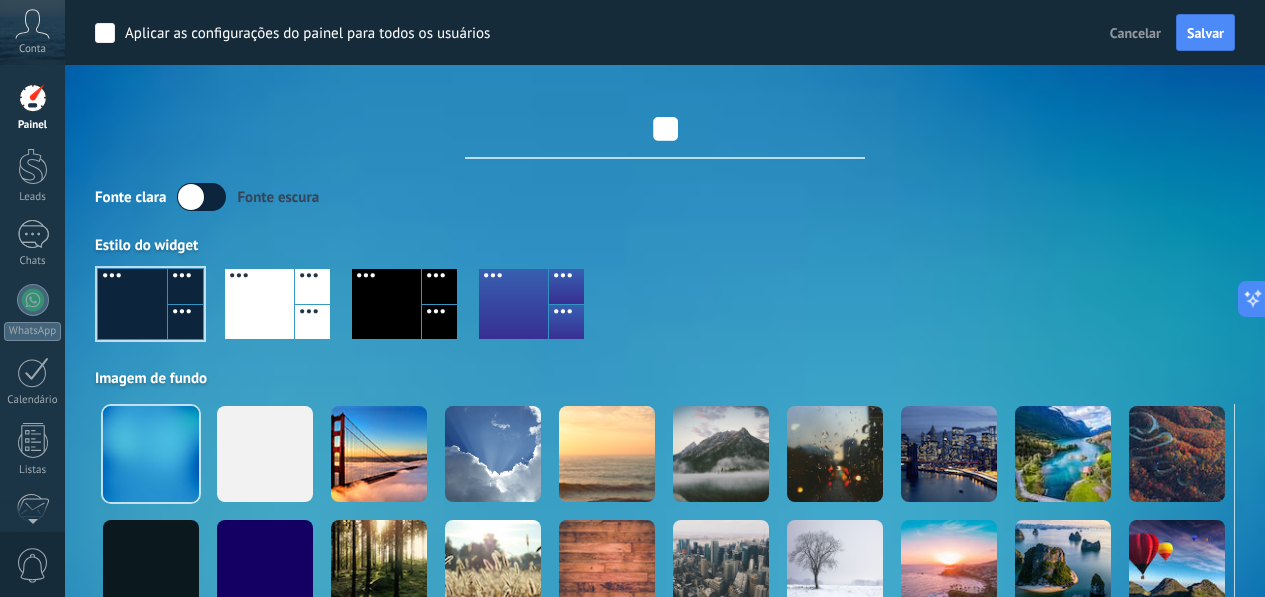 type on "*" 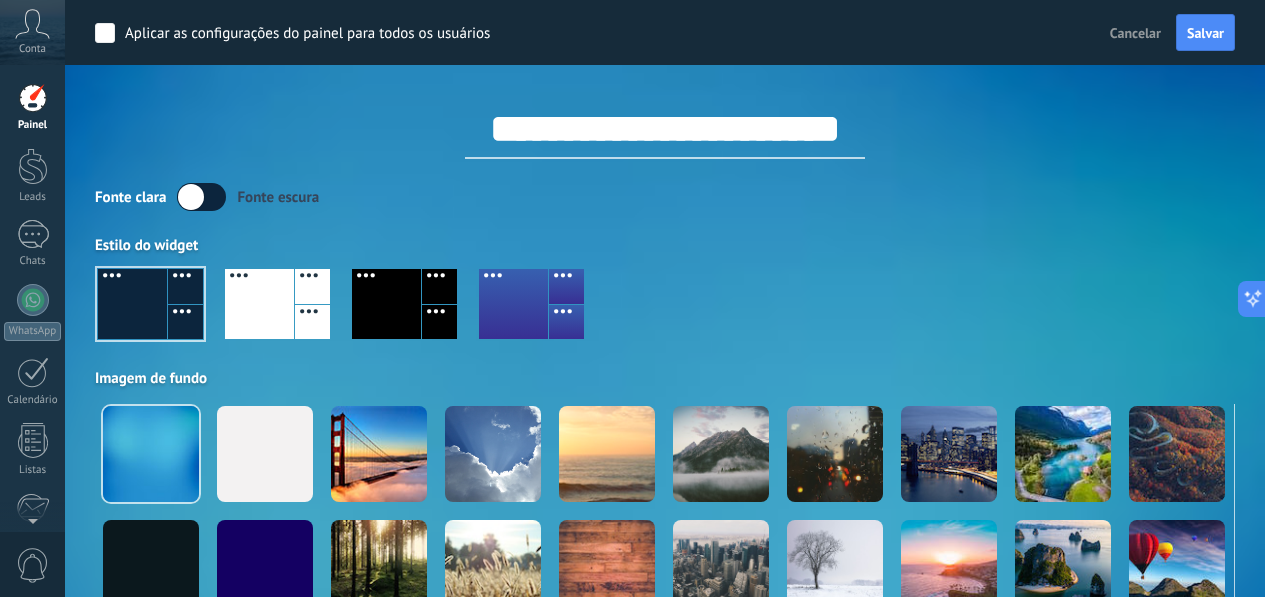 type on "**********" 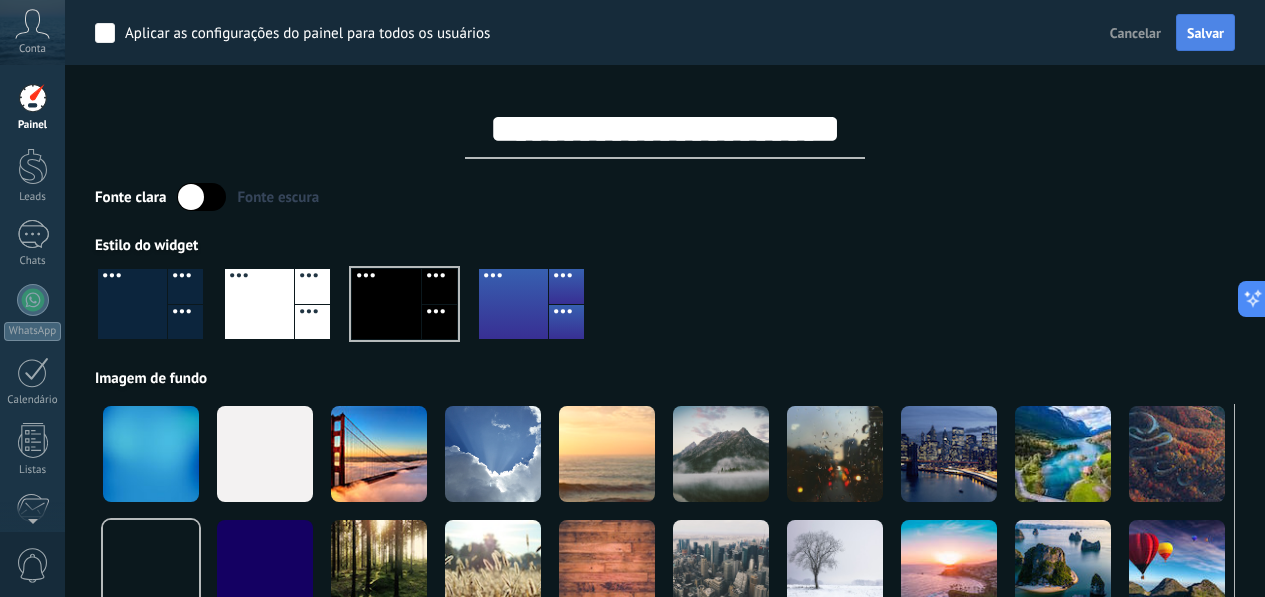 click on "Salvar" at bounding box center (1205, 33) 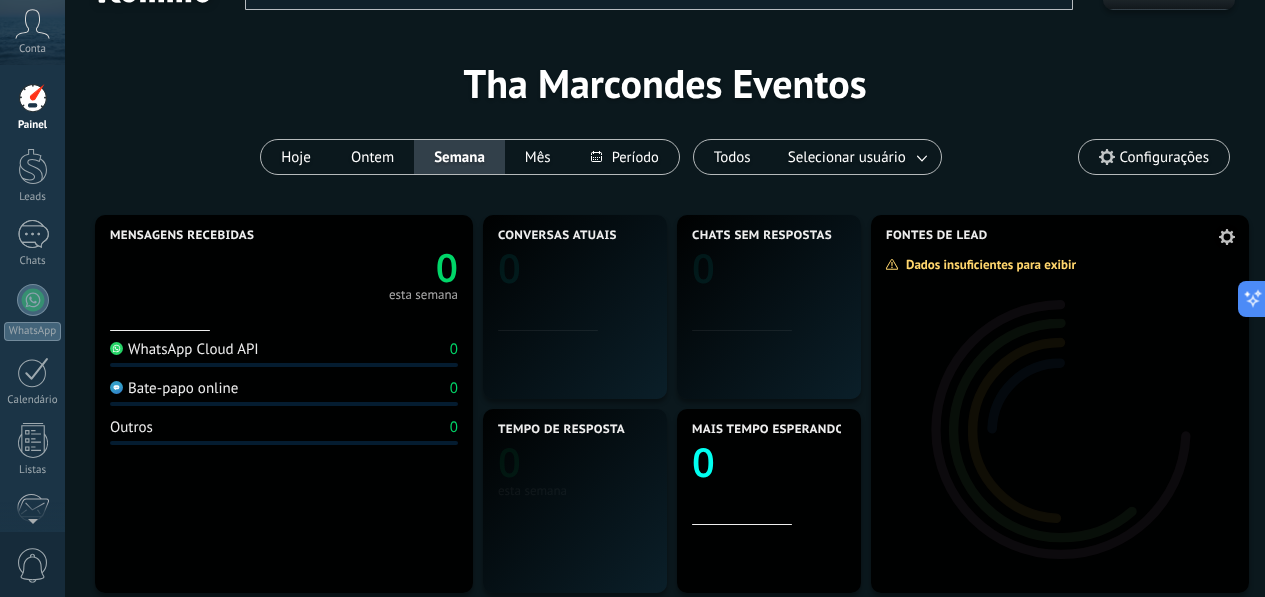 scroll, scrollTop: 47, scrollLeft: 0, axis: vertical 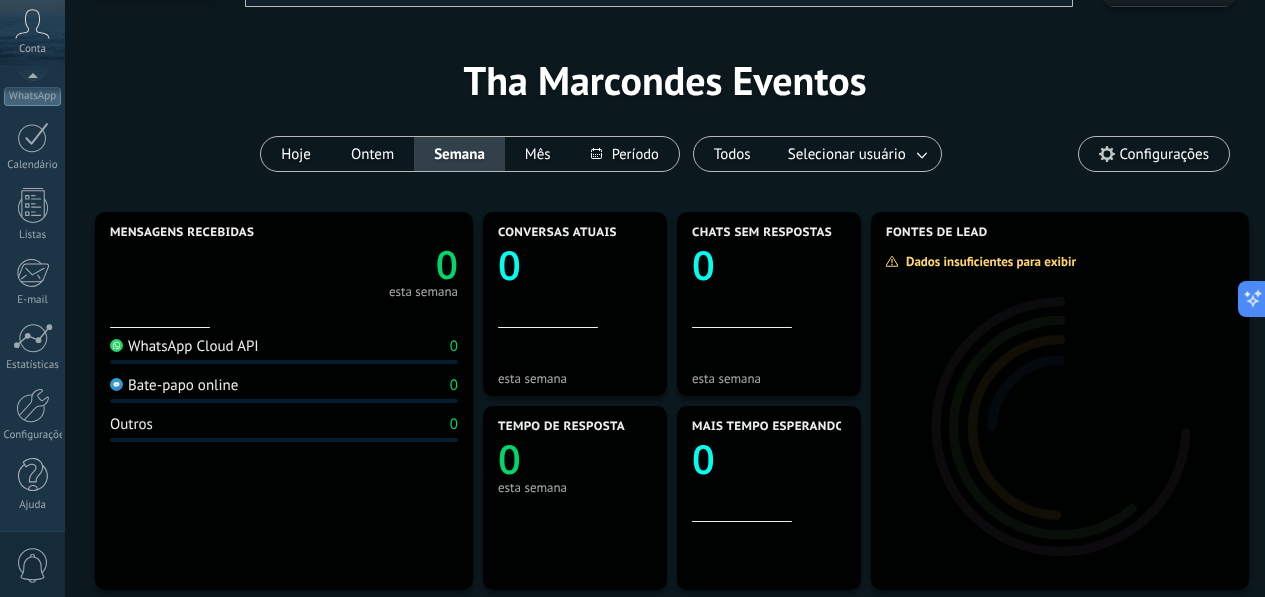 click on "Painel
Leads
Chats
WhatsApp
Clientes" at bounding box center (32, 190) 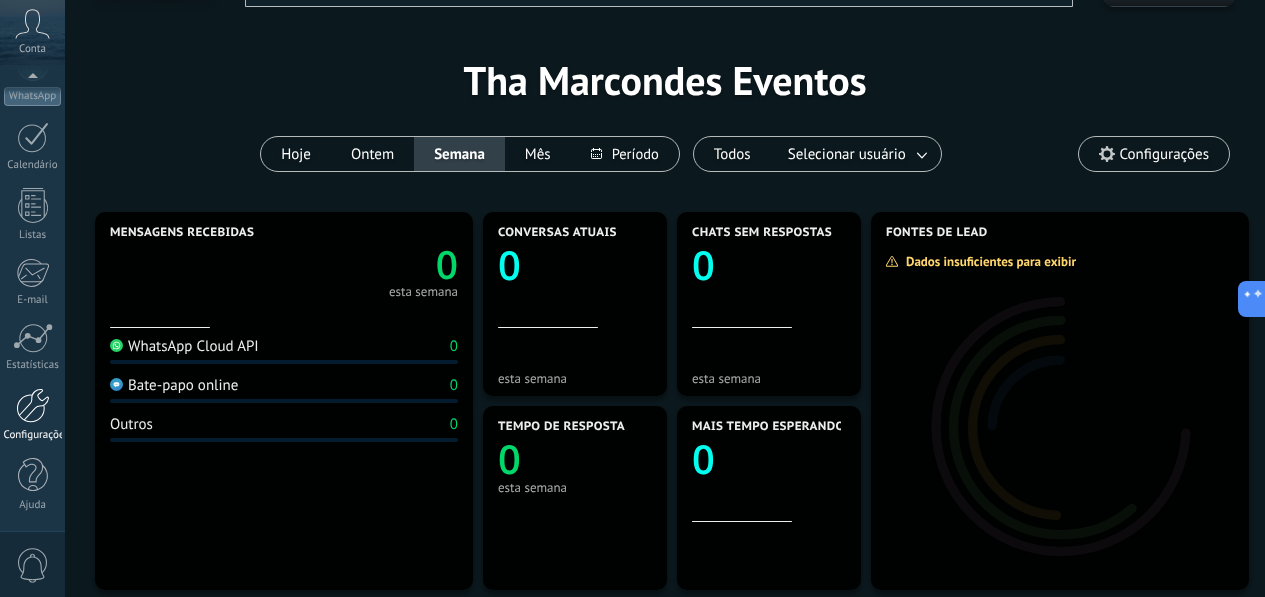click at bounding box center [33, 405] 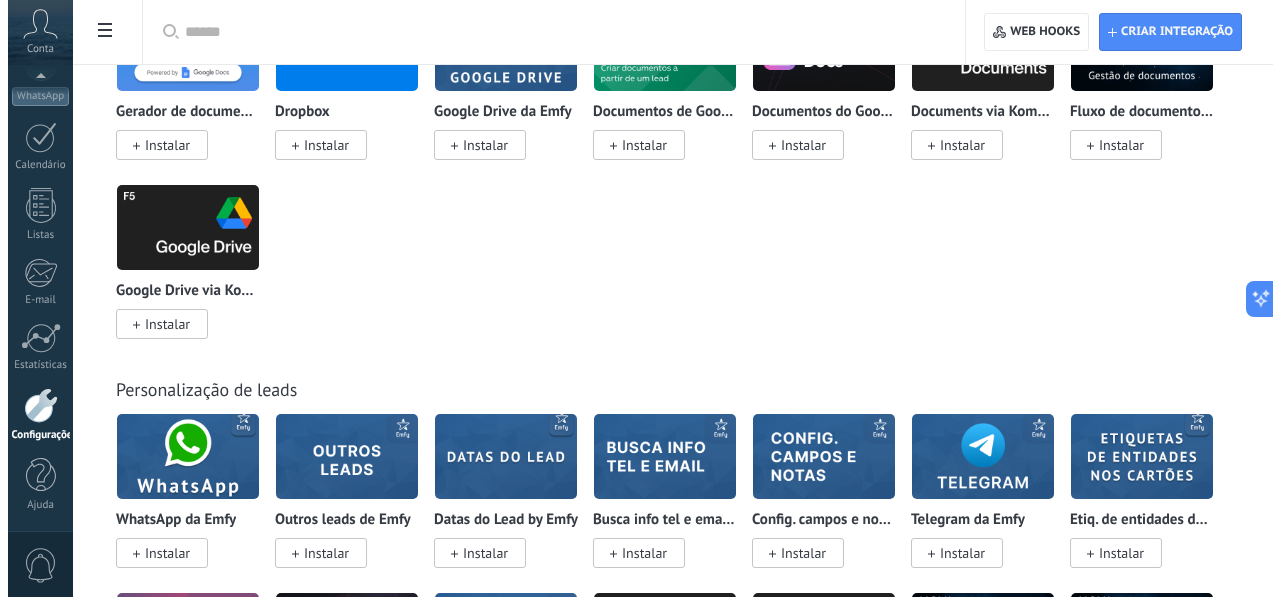 scroll, scrollTop: 5599, scrollLeft: 0, axis: vertical 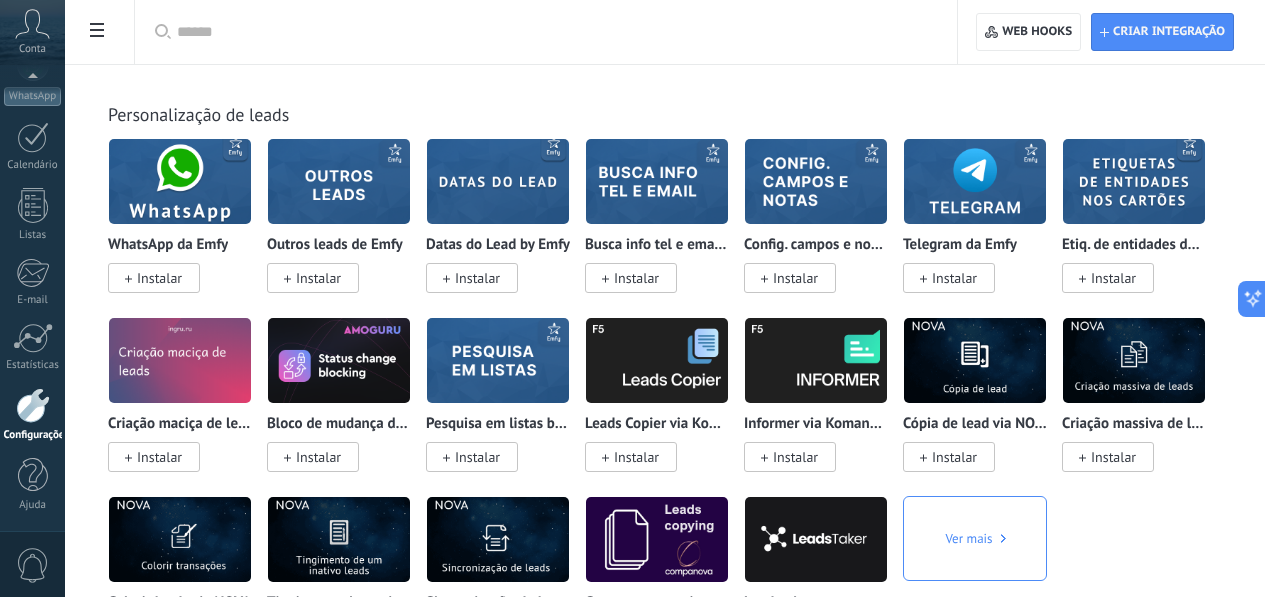 click on "Instalar" at bounding box center [477, -767] 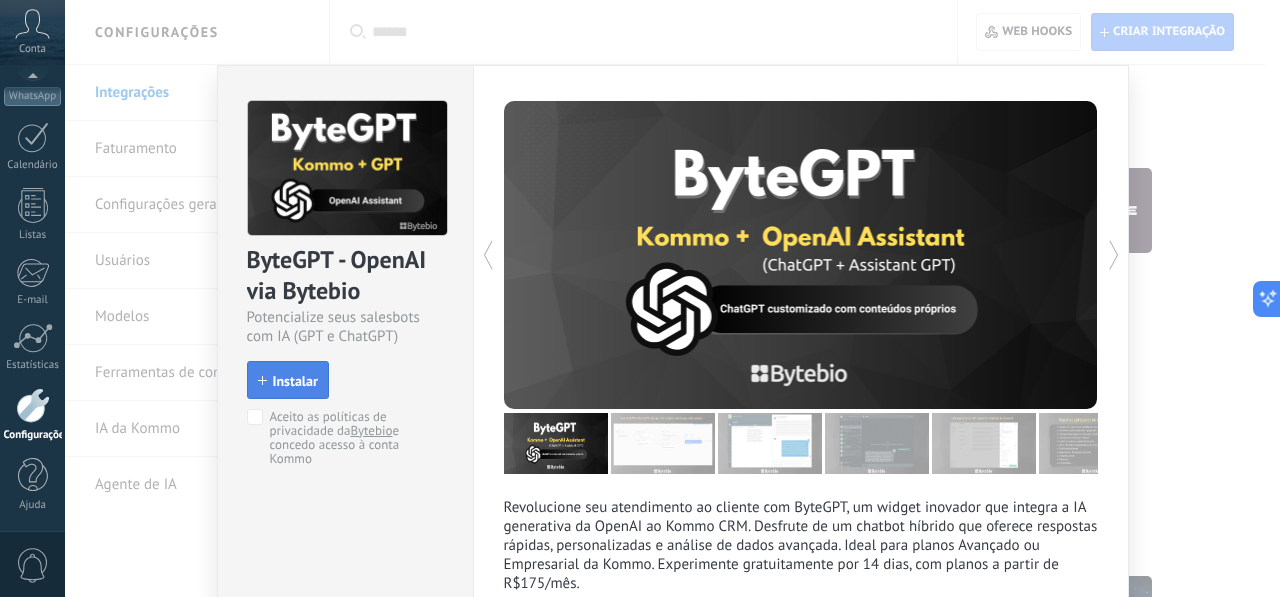 click on "Instalar" at bounding box center [295, 381] 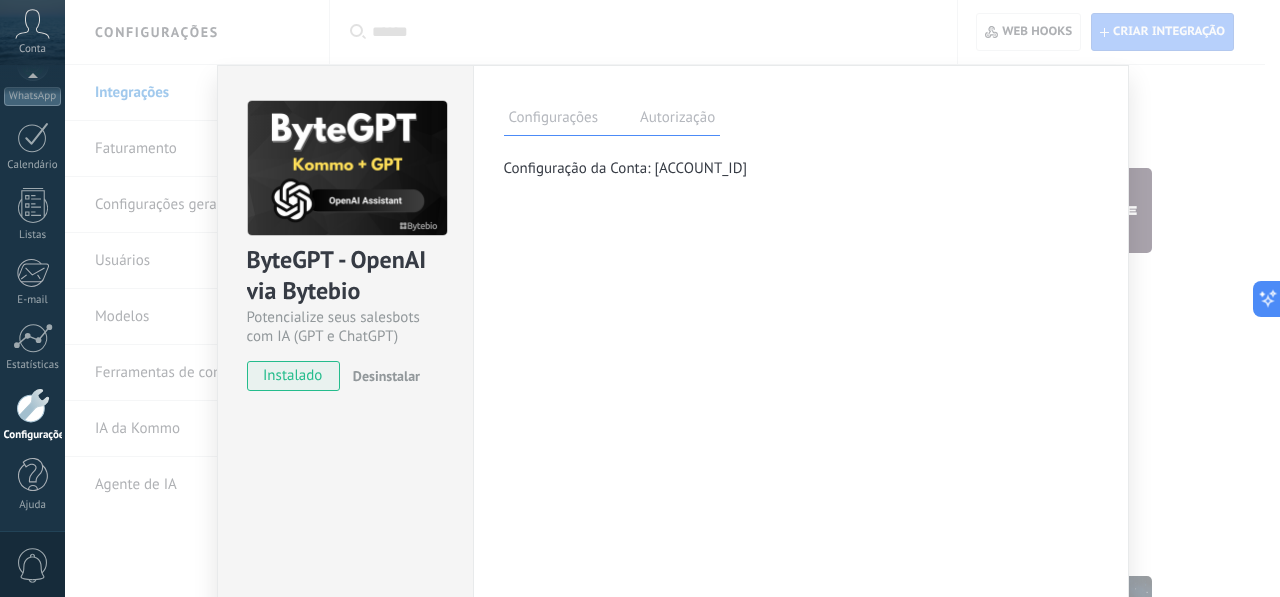 click on "Autorização" at bounding box center [677, 120] 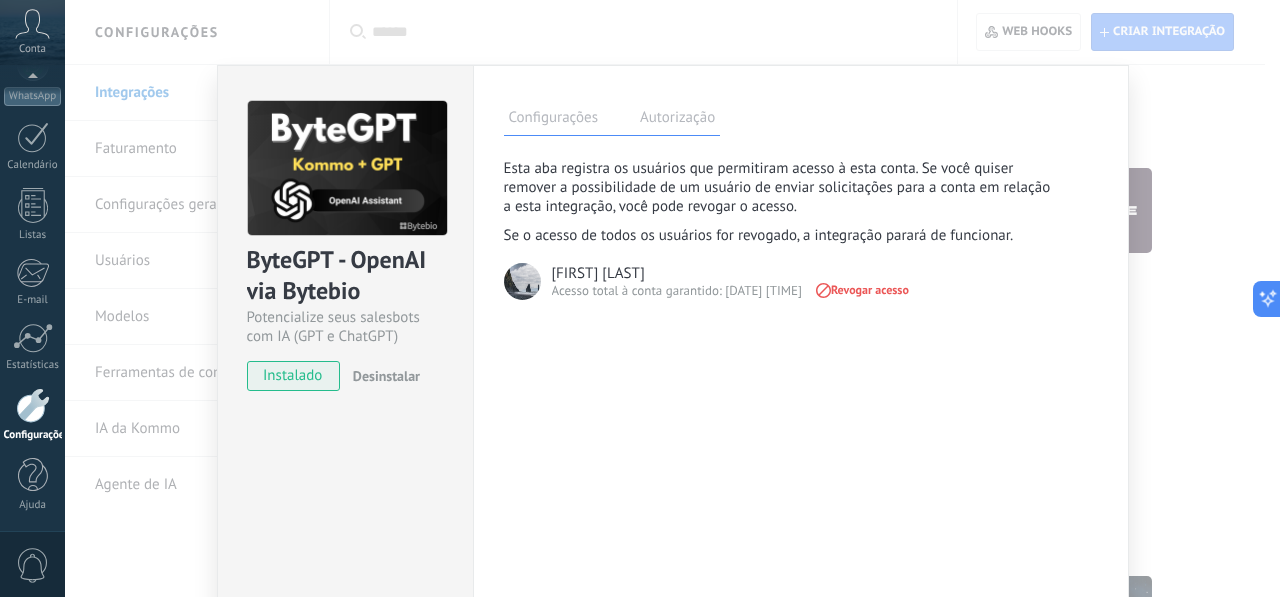 click on "Configurações" at bounding box center (553, 120) 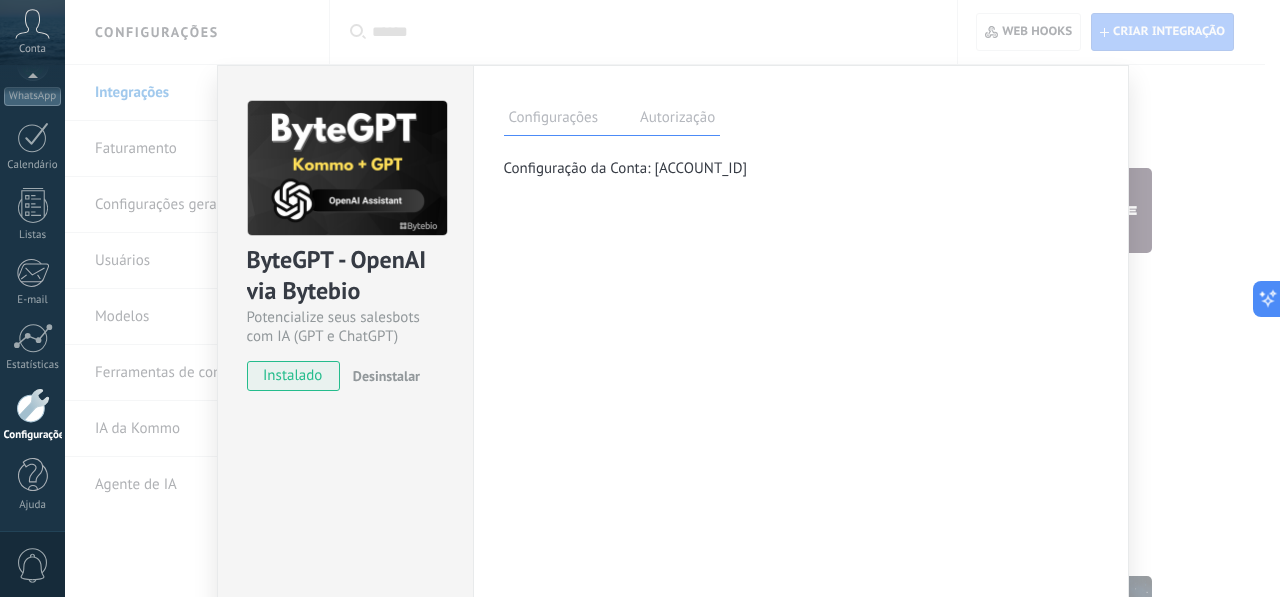 click on "Configuração da Conta: [ACCOUNT_ID] Mais Salvar" at bounding box center (672, 298) 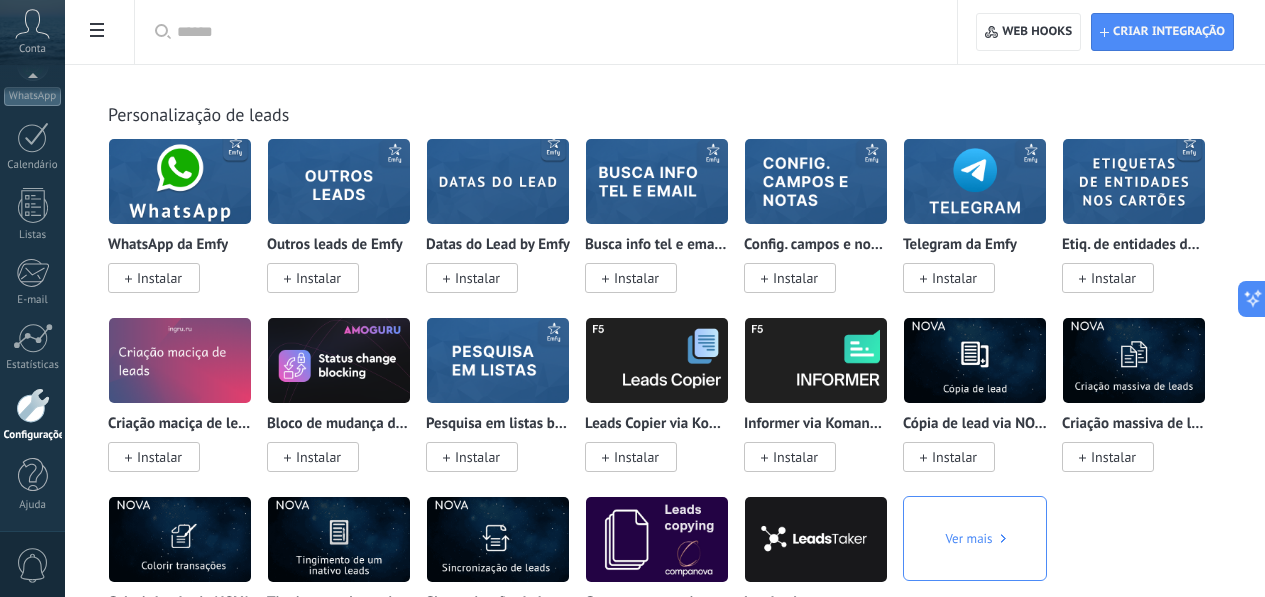 click on "Instalar" at bounding box center [636, -767] 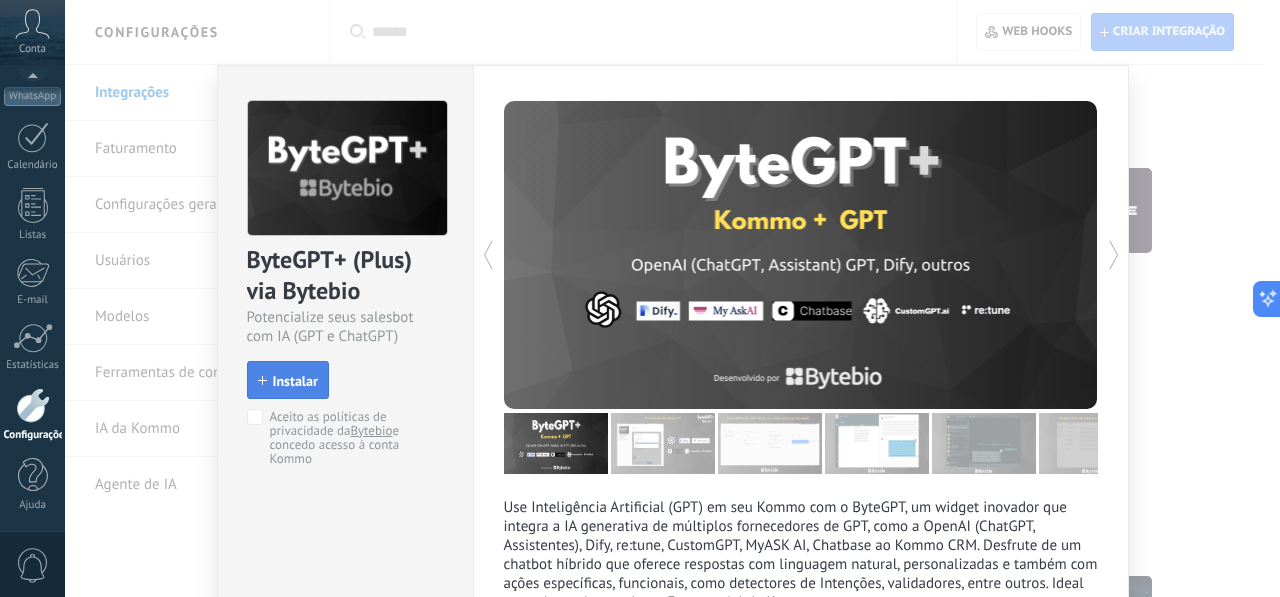 click on "Instalar" at bounding box center (295, 381) 